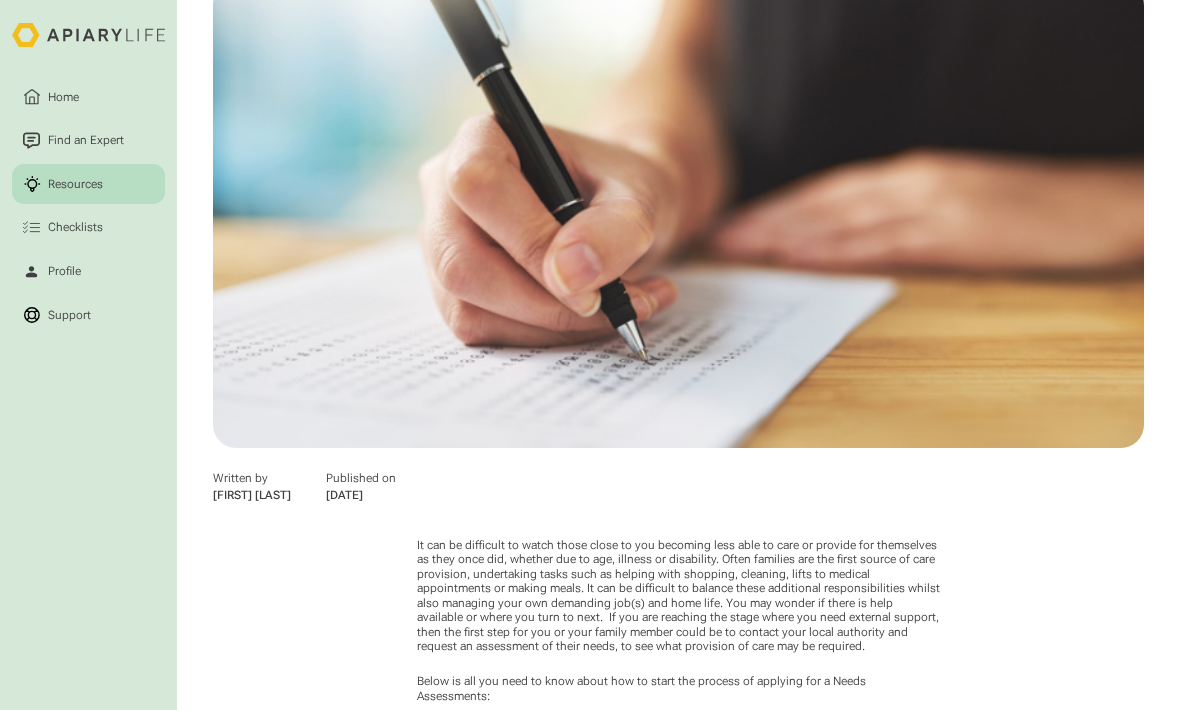 scroll, scrollTop: 689, scrollLeft: 0, axis: vertical 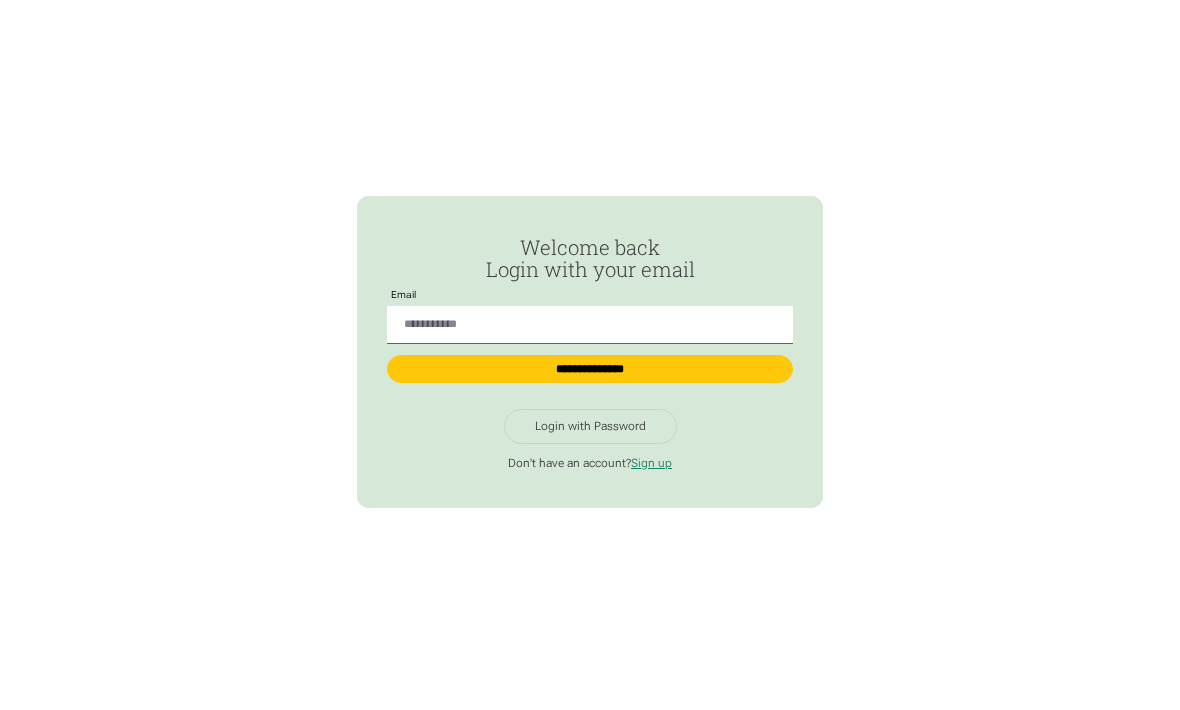 click on "Login with Password" at bounding box center [590, 426] 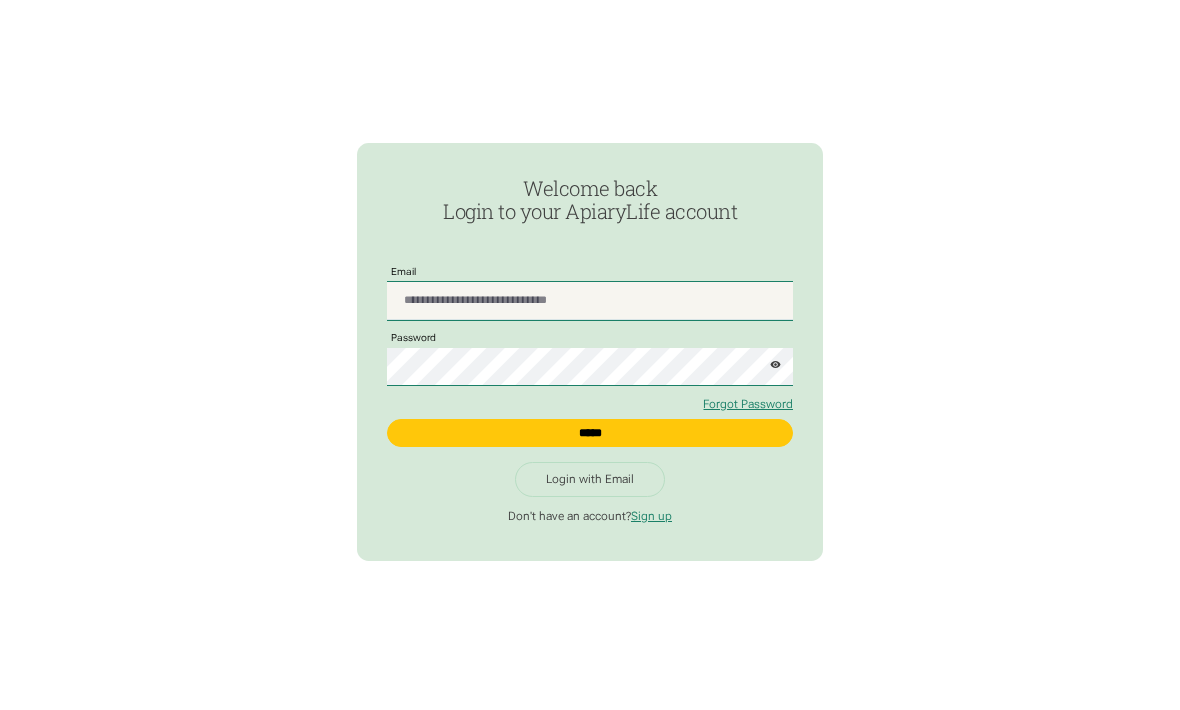 click at bounding box center [590, 301] 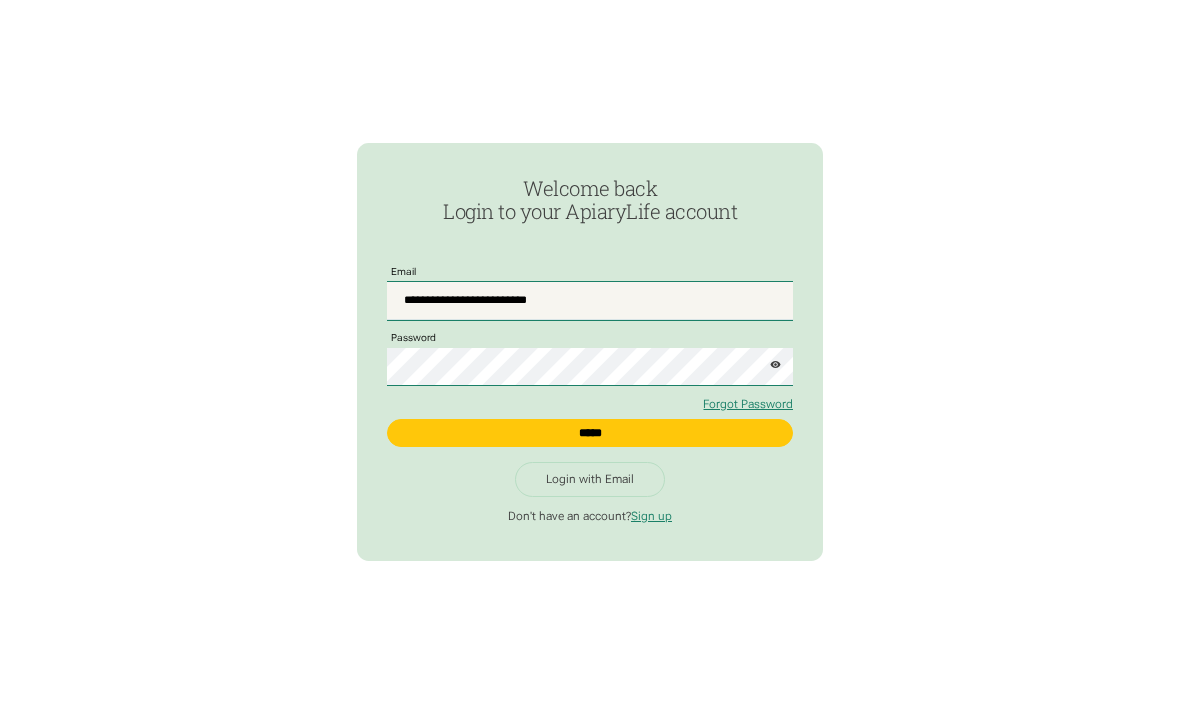 type on "**********" 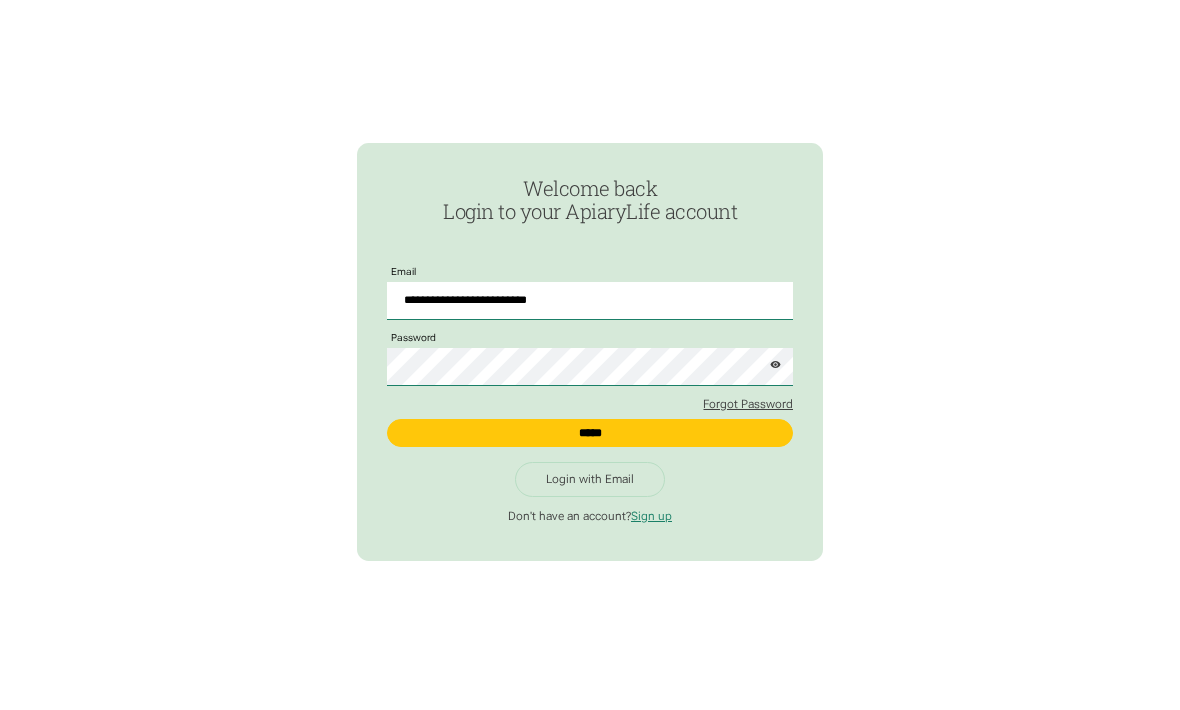click on "Forgot Password" at bounding box center [748, 404] 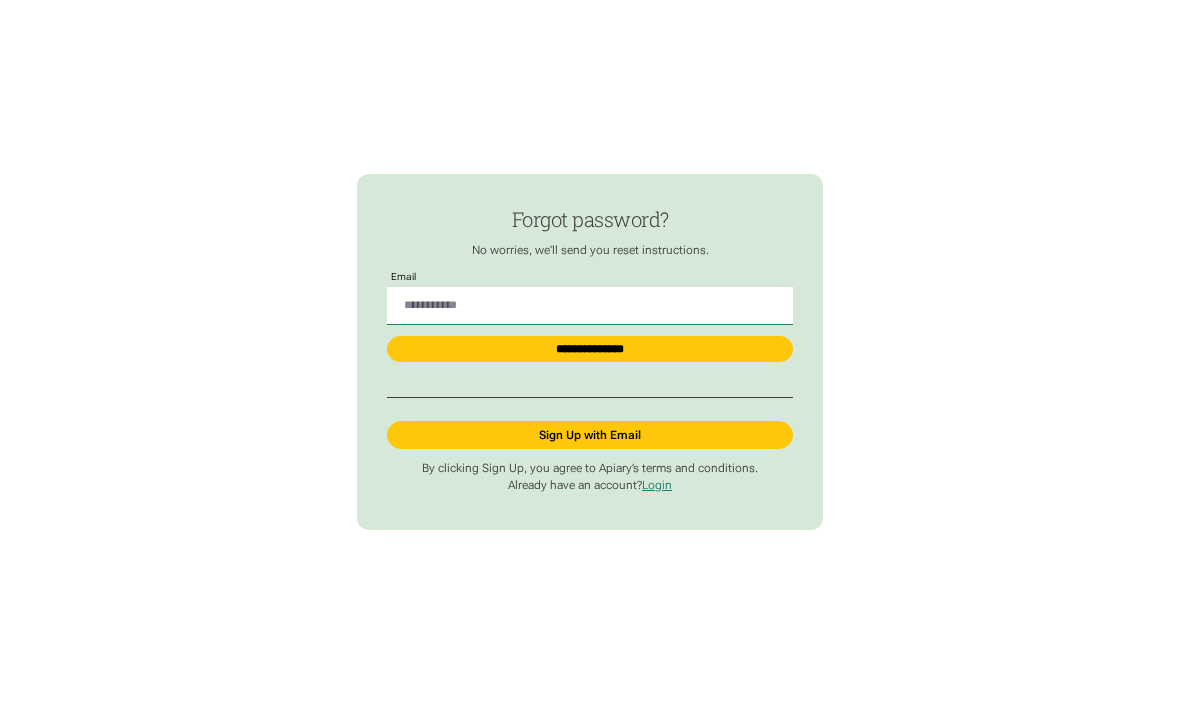 scroll, scrollTop: 0, scrollLeft: 0, axis: both 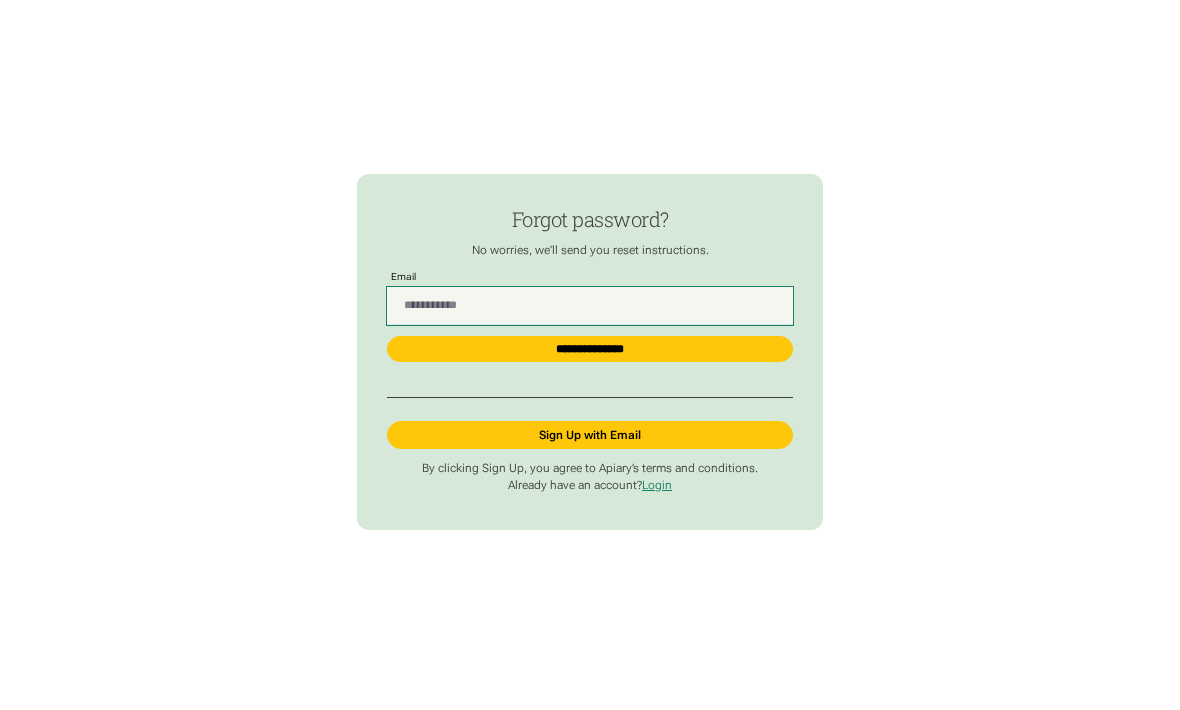 click at bounding box center (590, 306) 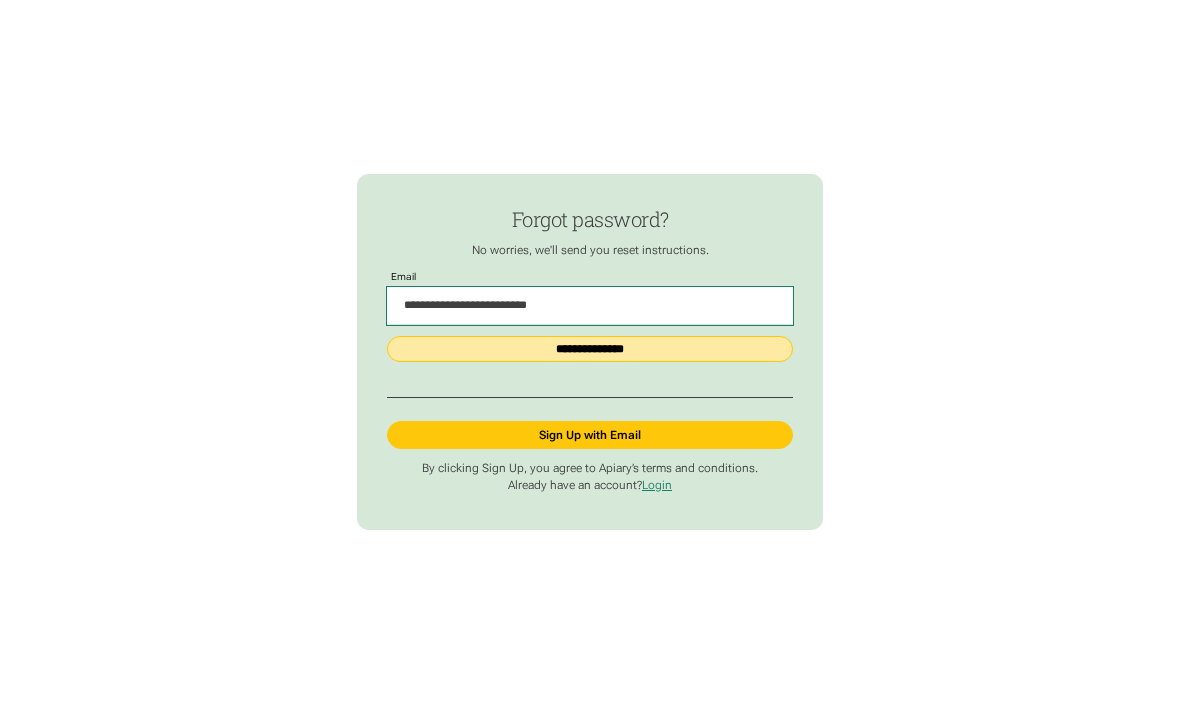 type on "**********" 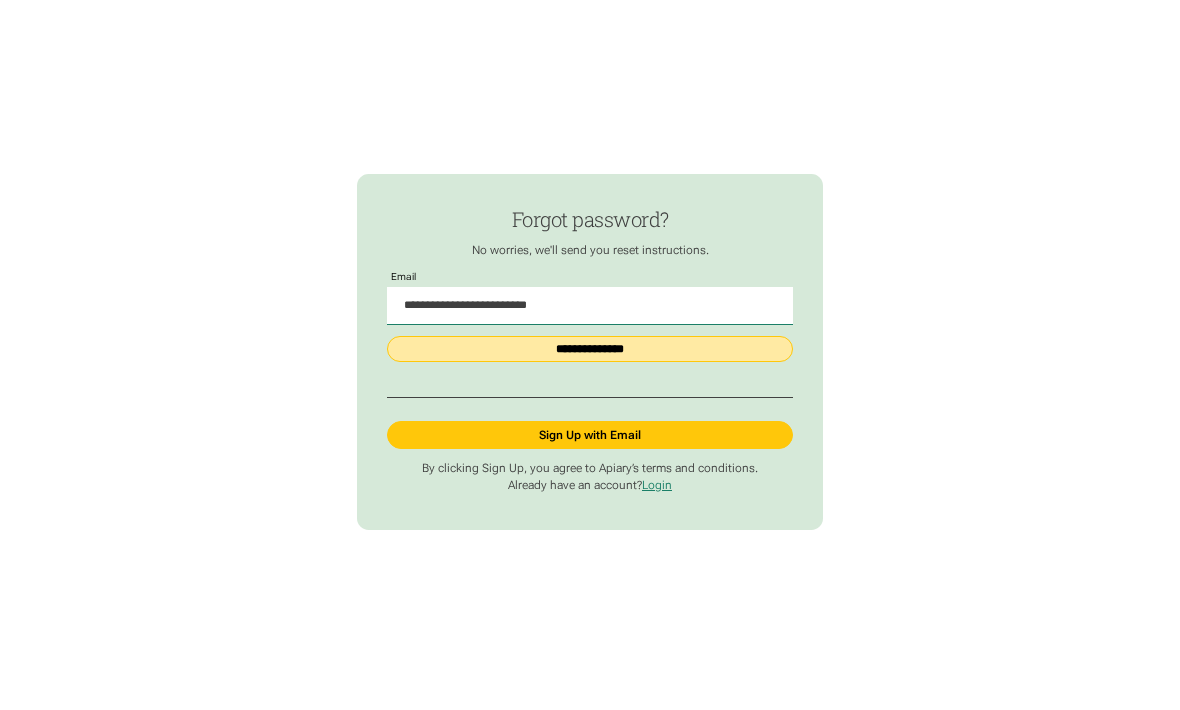 click on "**********" at bounding box center (590, 349) 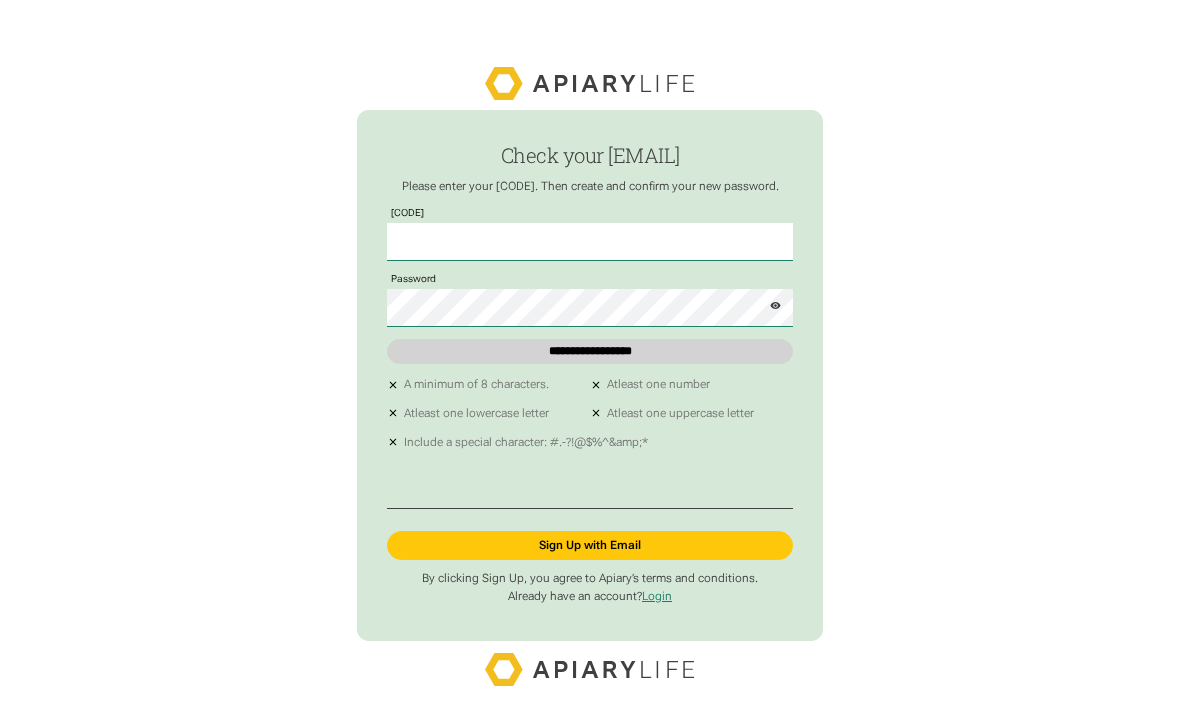 scroll, scrollTop: 0, scrollLeft: 0, axis: both 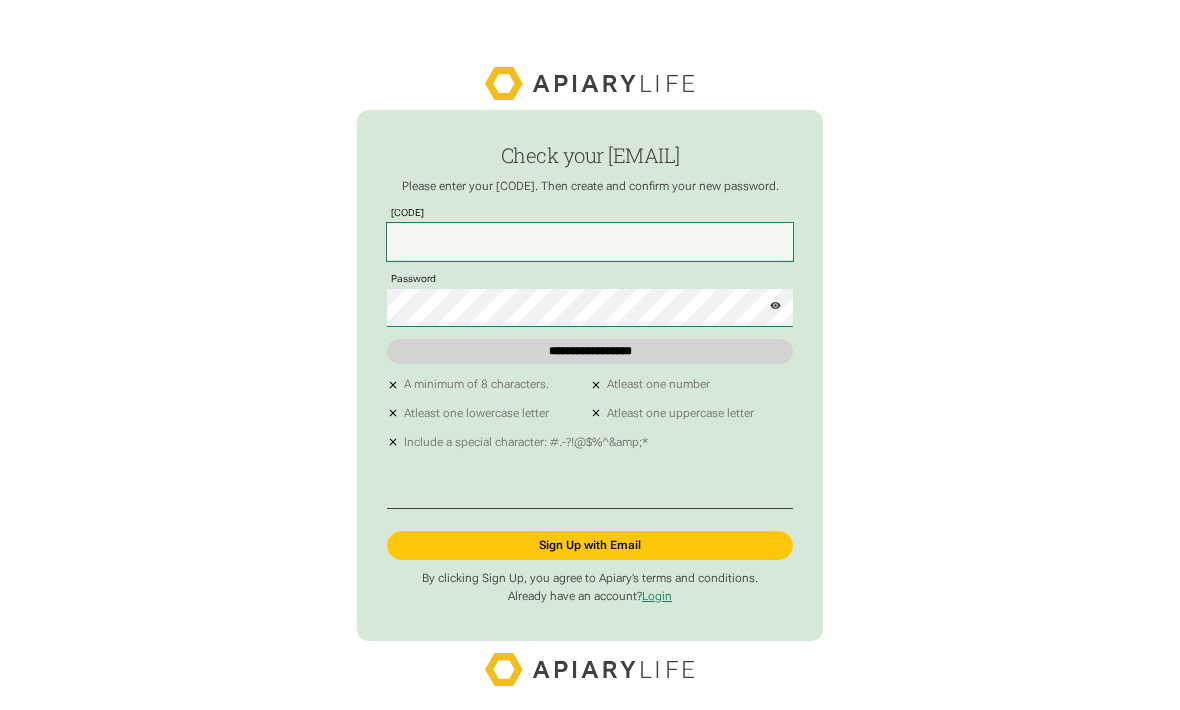 click on "[CODE]" at bounding box center (590, 242) 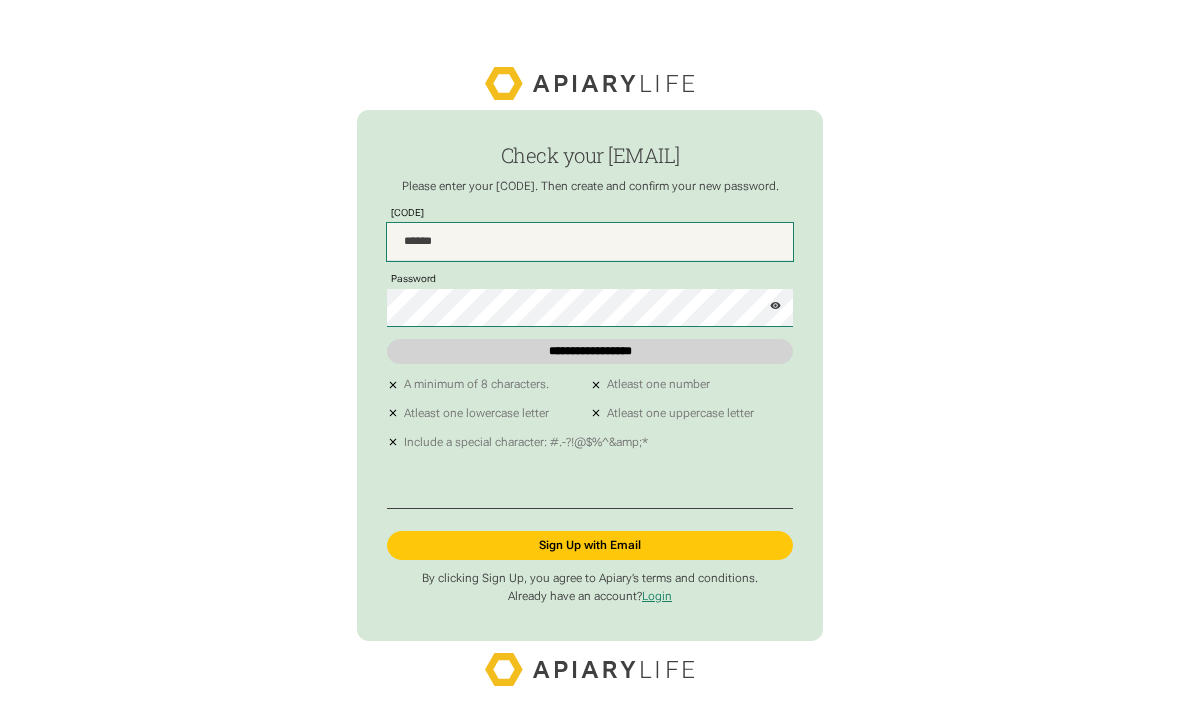 type on "******" 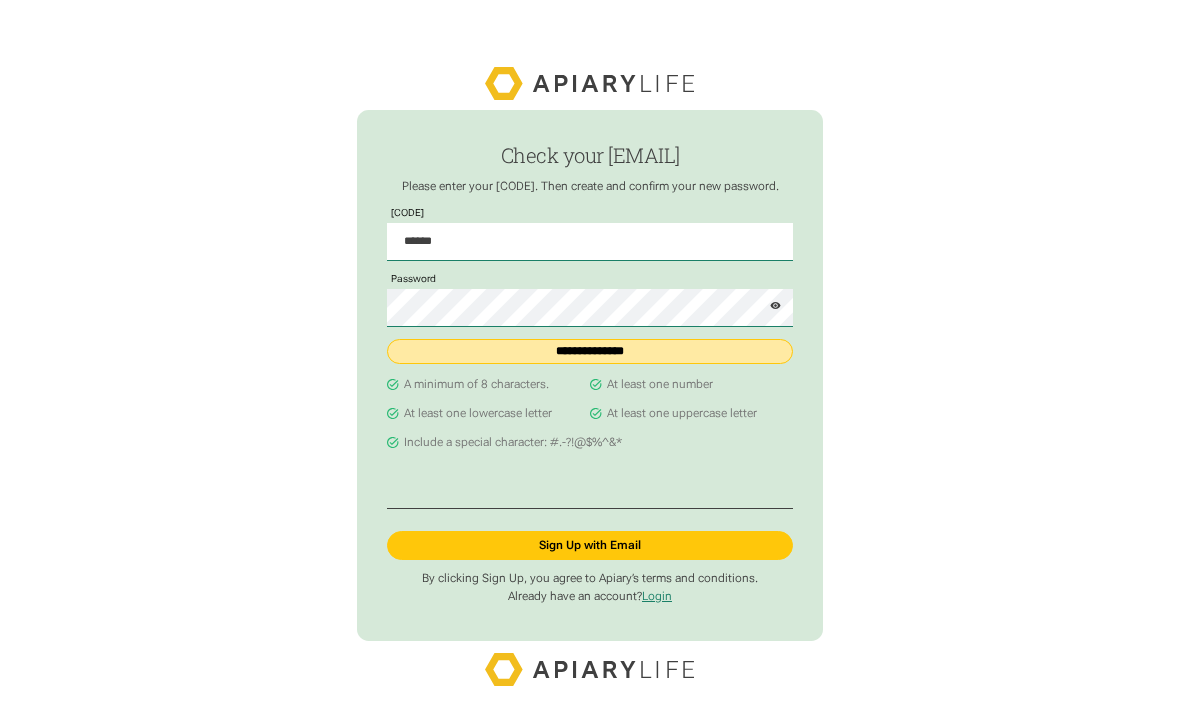 click on "**********" at bounding box center [590, 352] 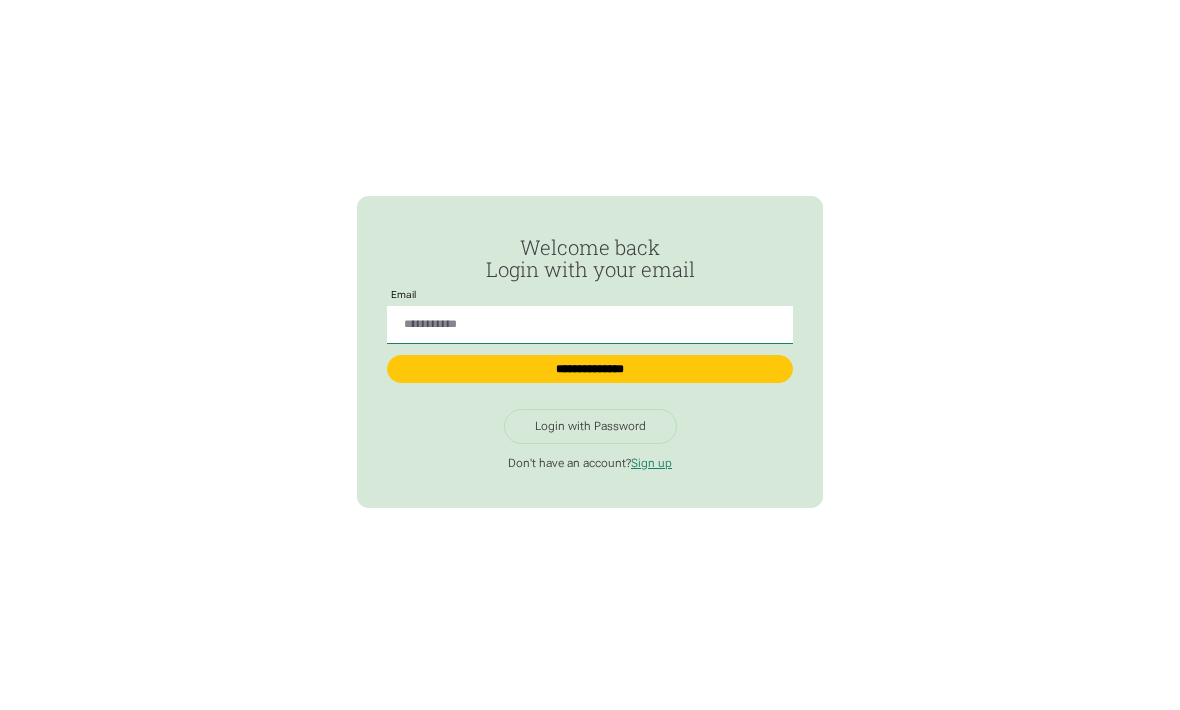 scroll, scrollTop: 0, scrollLeft: 0, axis: both 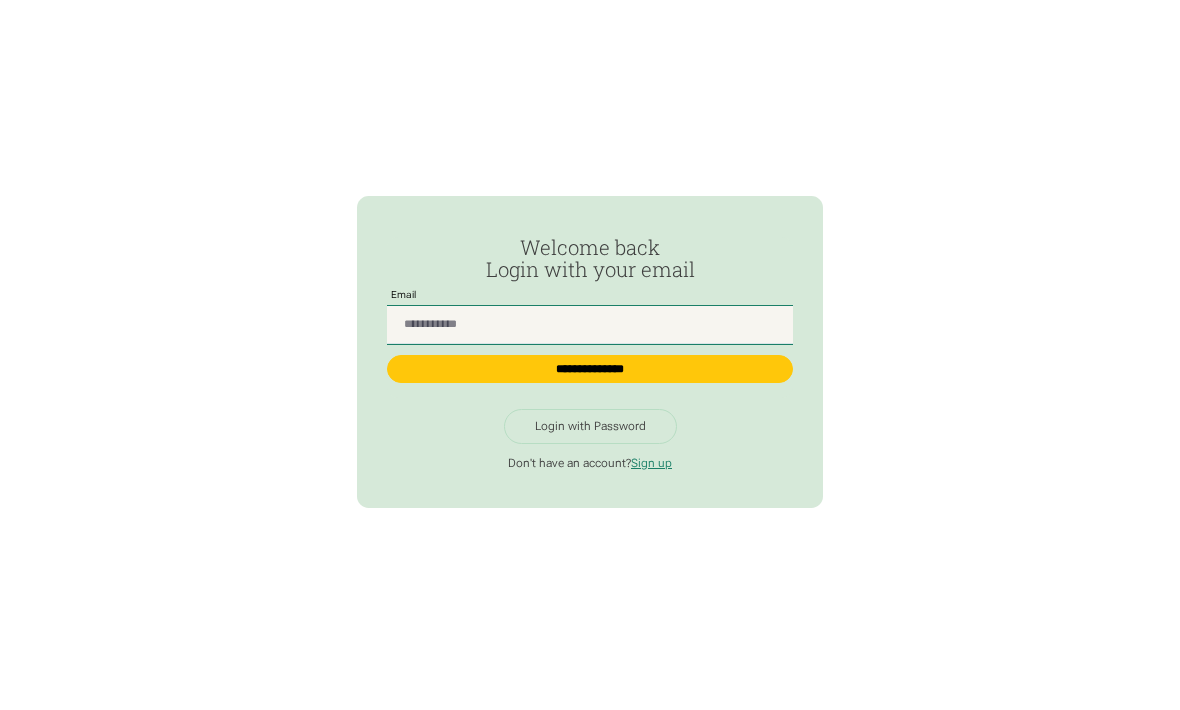 click at bounding box center [590, 325] 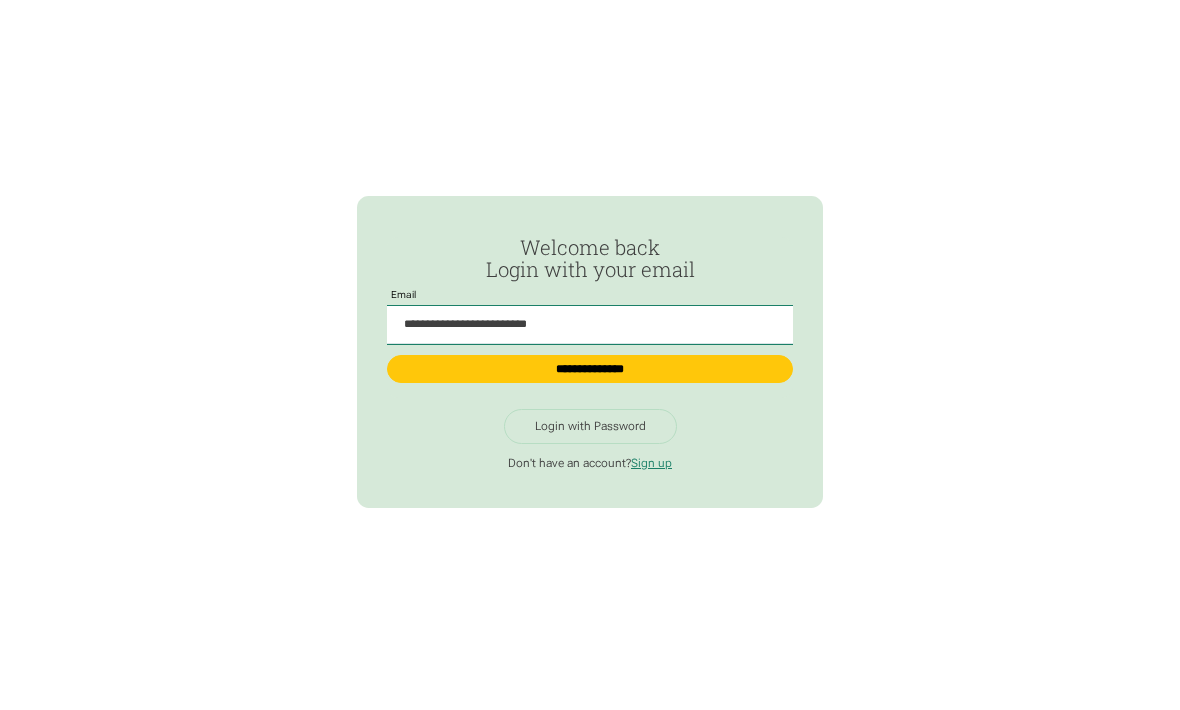 type on "**********" 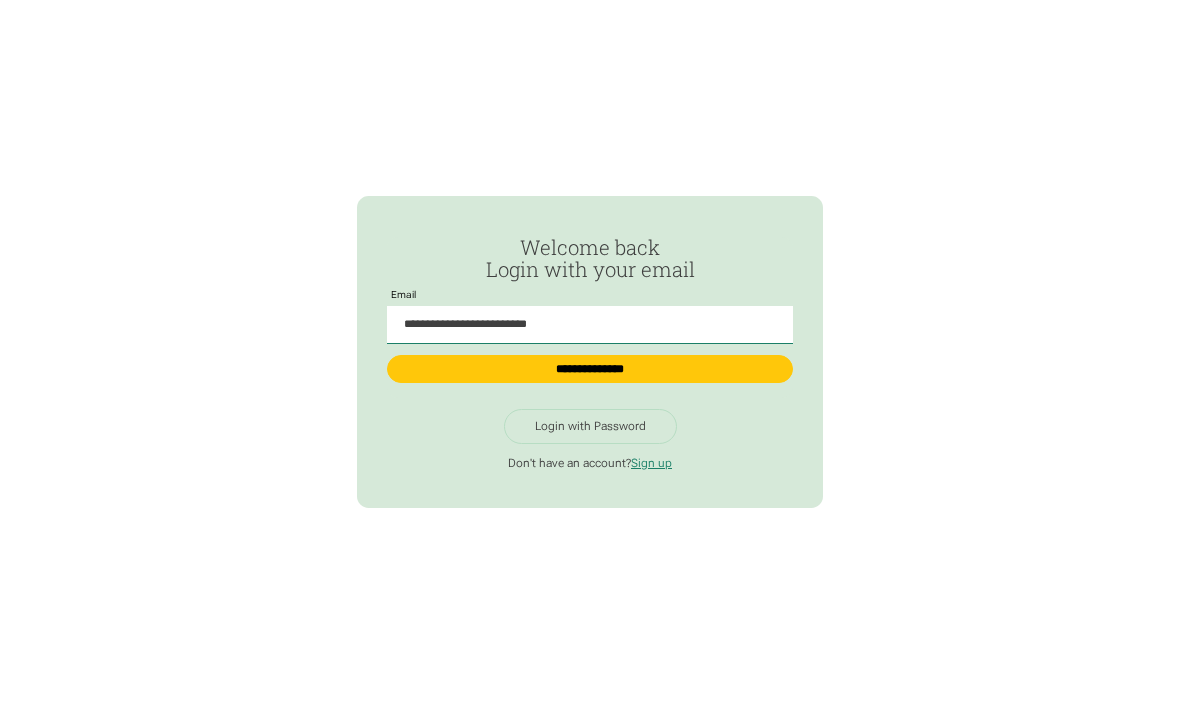 click on "Login with Password" at bounding box center [590, 426] 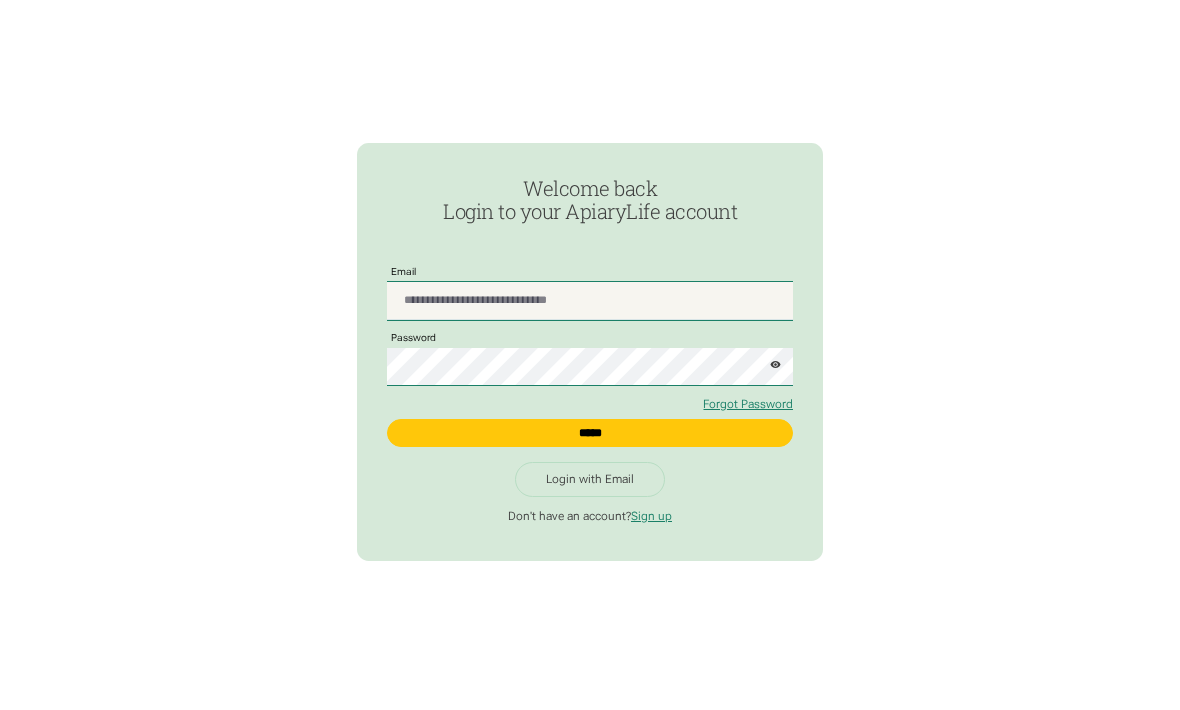 click at bounding box center (590, 301) 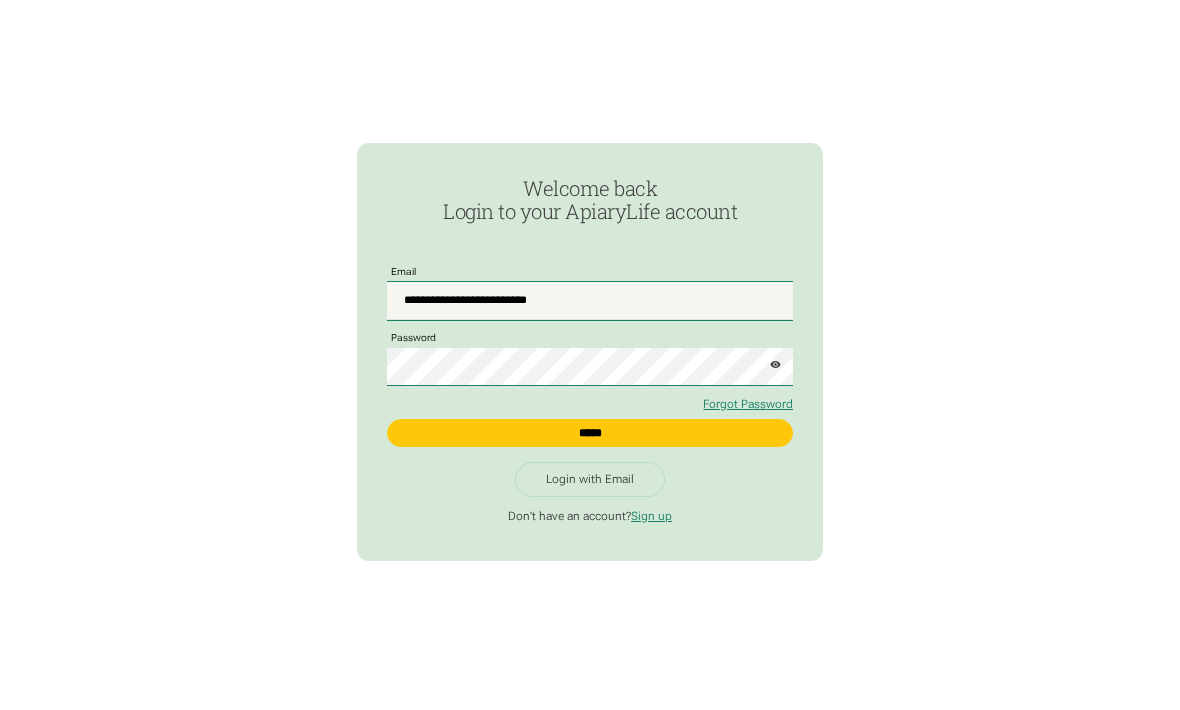 type on "**********" 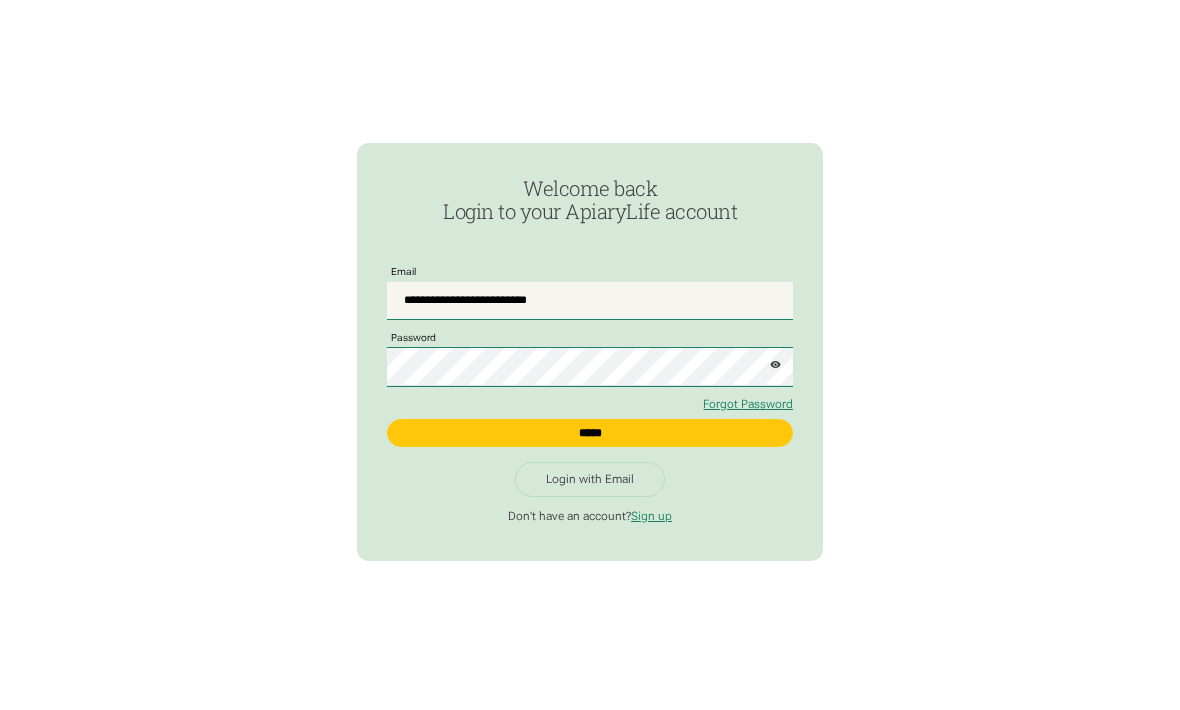 click at bounding box center [776, 358] 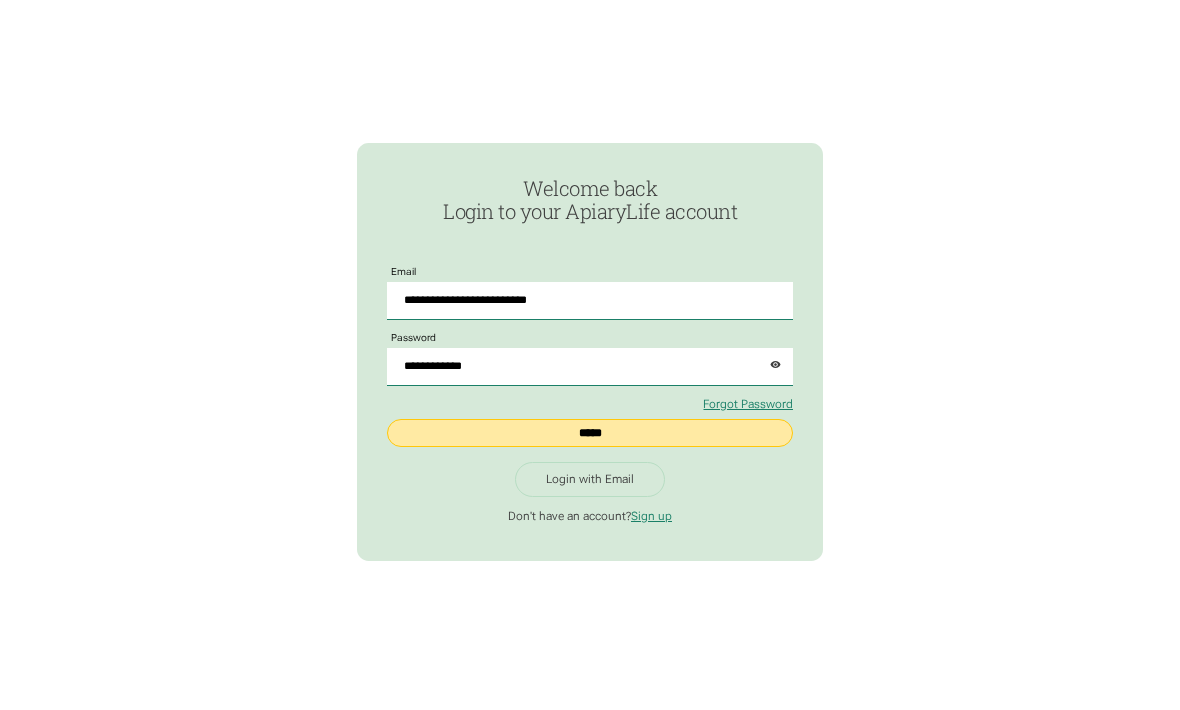 click on "*****" at bounding box center [590, 433] 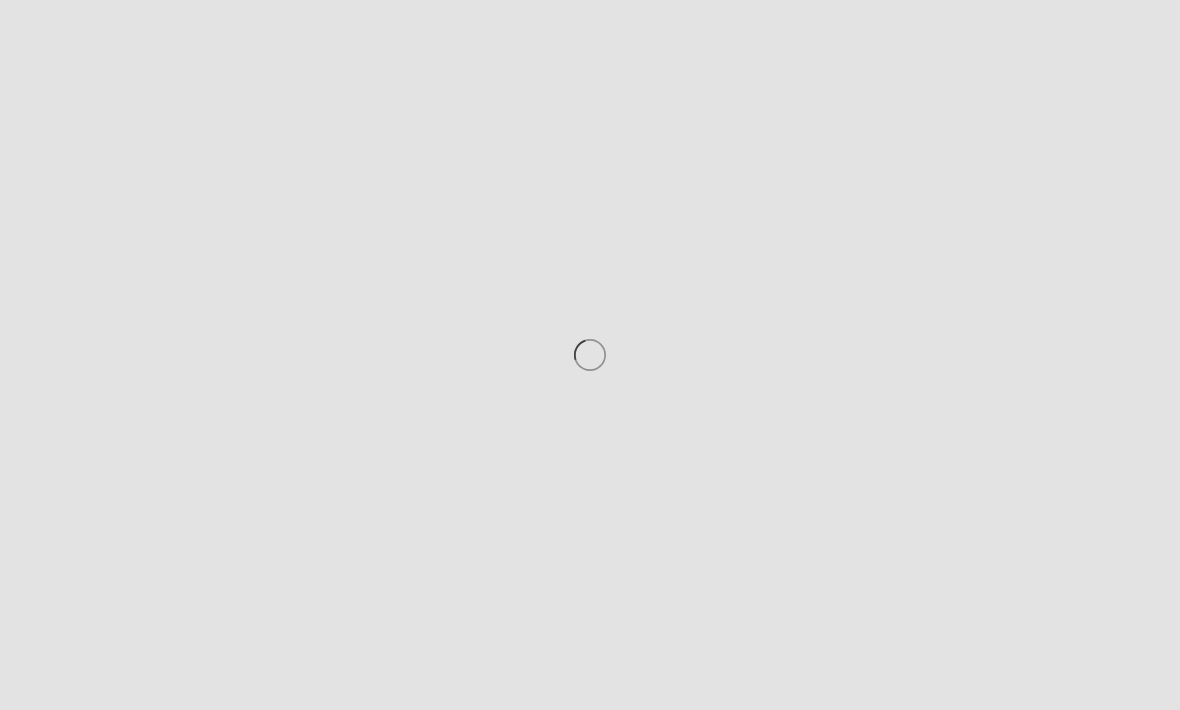 scroll, scrollTop: 0, scrollLeft: 0, axis: both 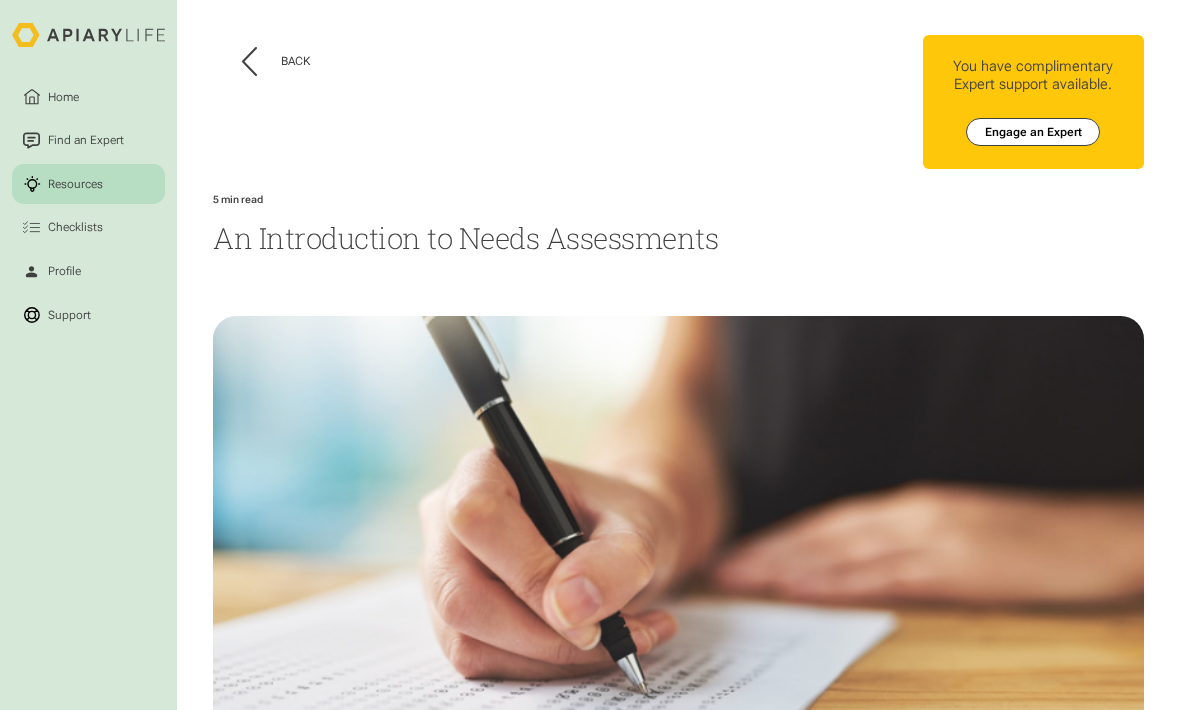 click on "Resources" at bounding box center (75, 183) 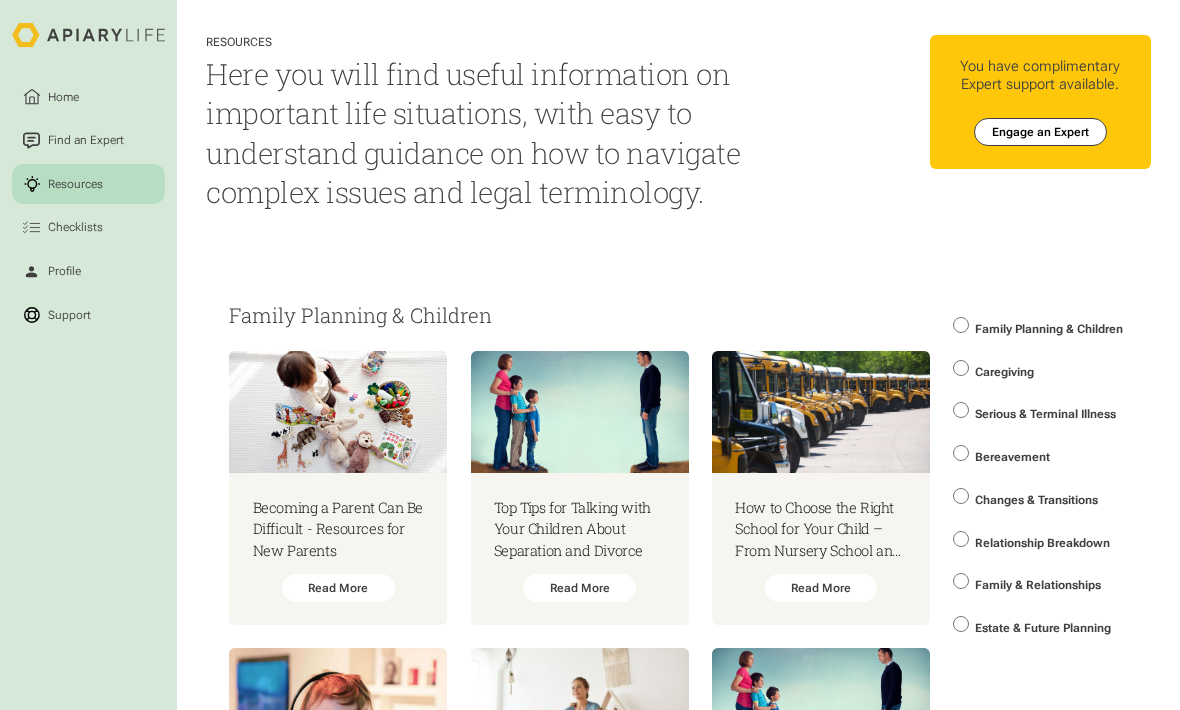 scroll, scrollTop: 0, scrollLeft: 0, axis: both 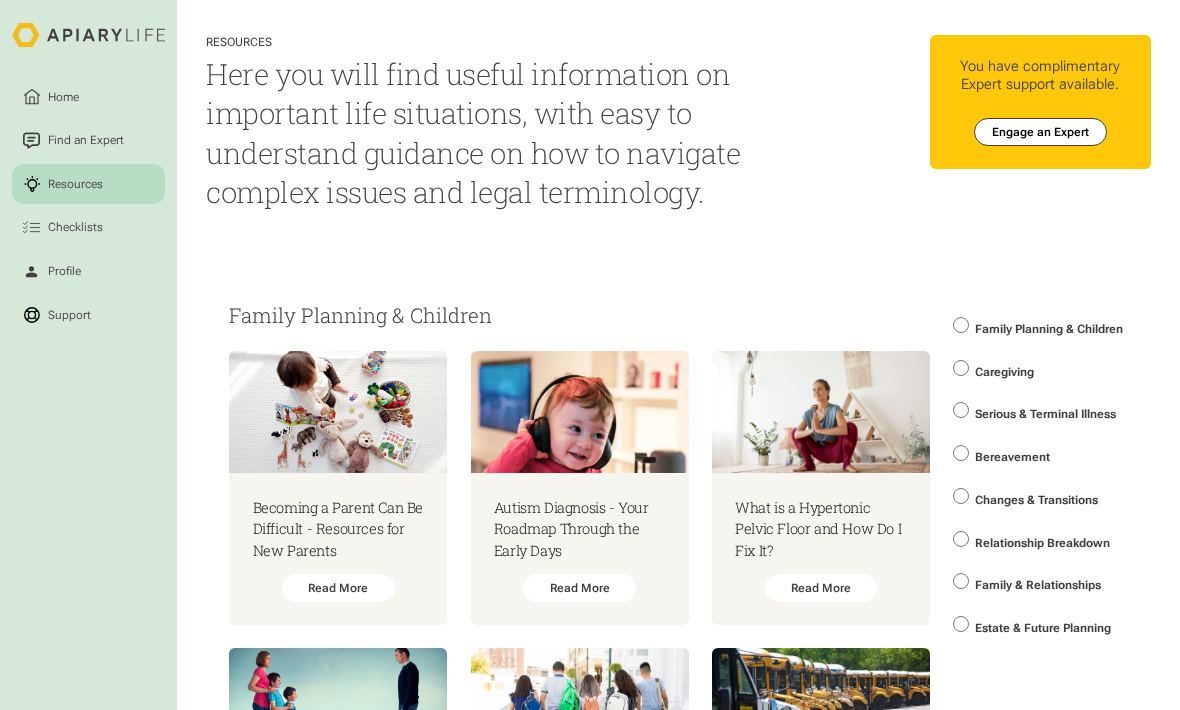 click on "Caregiving" at bounding box center [1004, 372] 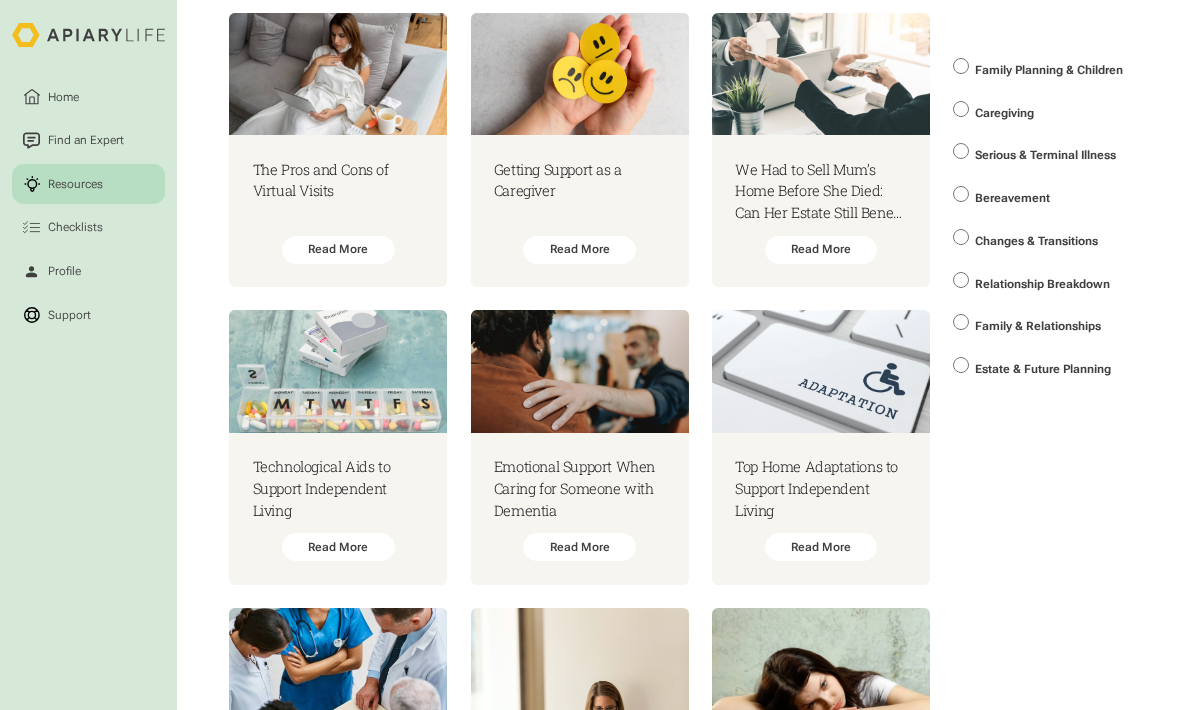 scroll, scrollTop: 4165, scrollLeft: 0, axis: vertical 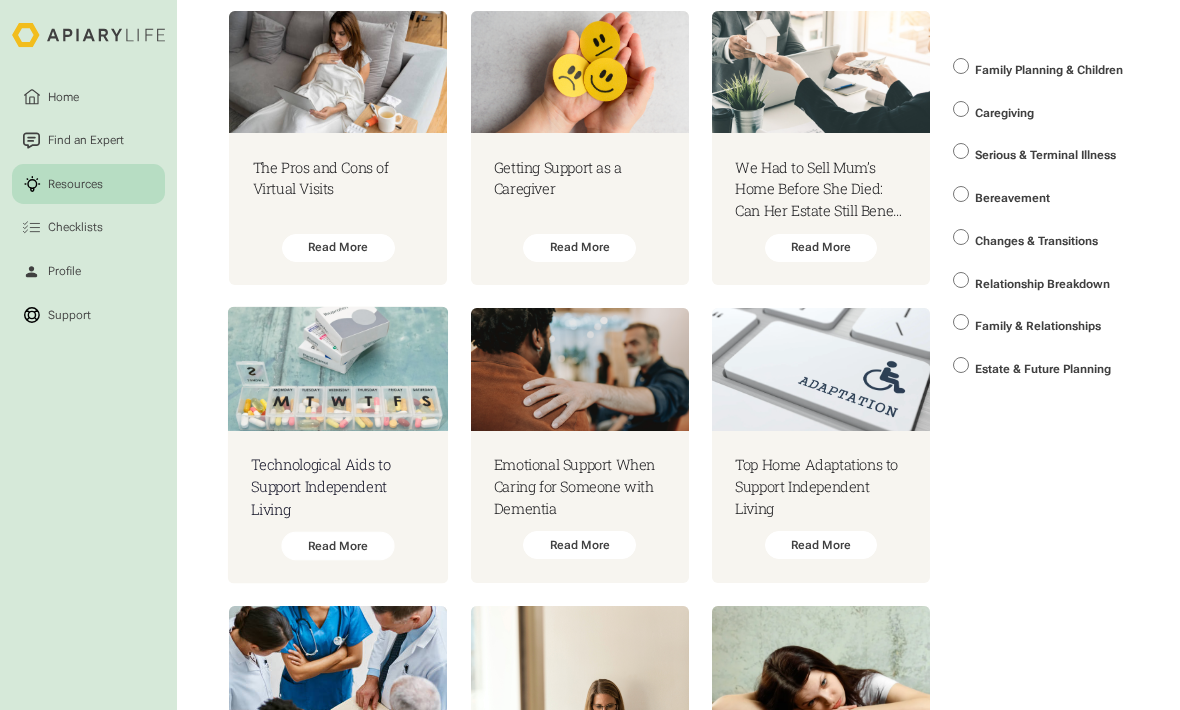 click on "Technological Aids to Support Independent Living" at bounding box center [338, 487] 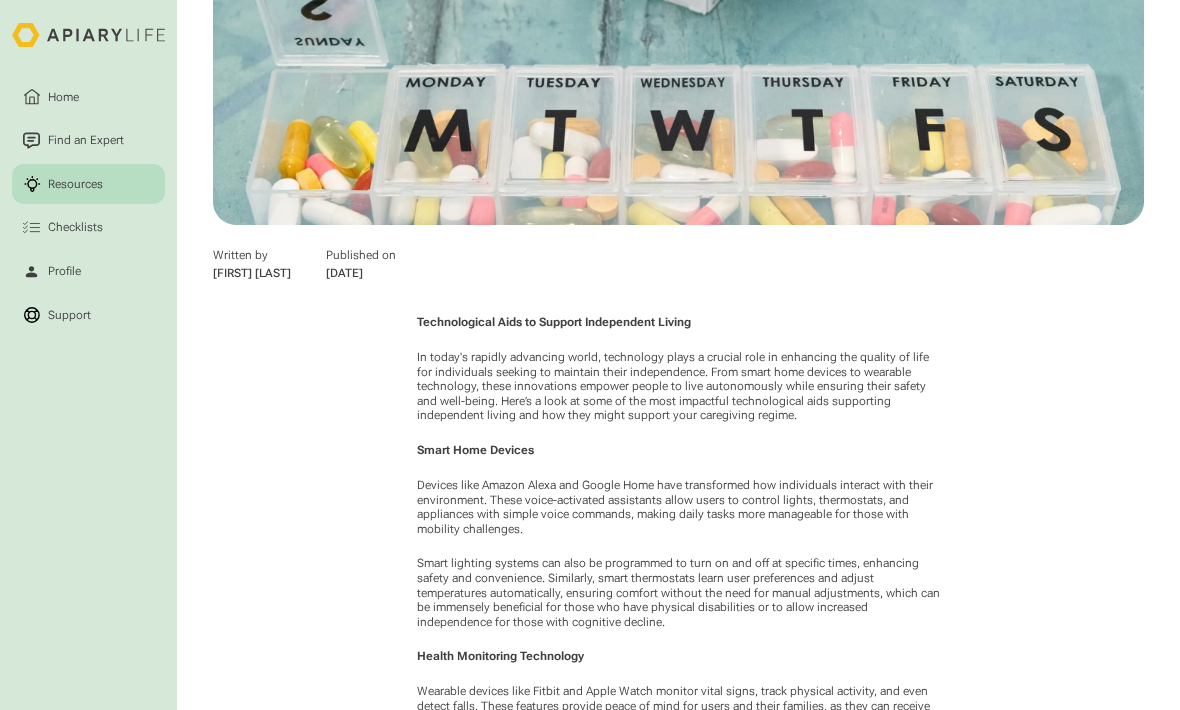 scroll, scrollTop: 557, scrollLeft: 0, axis: vertical 